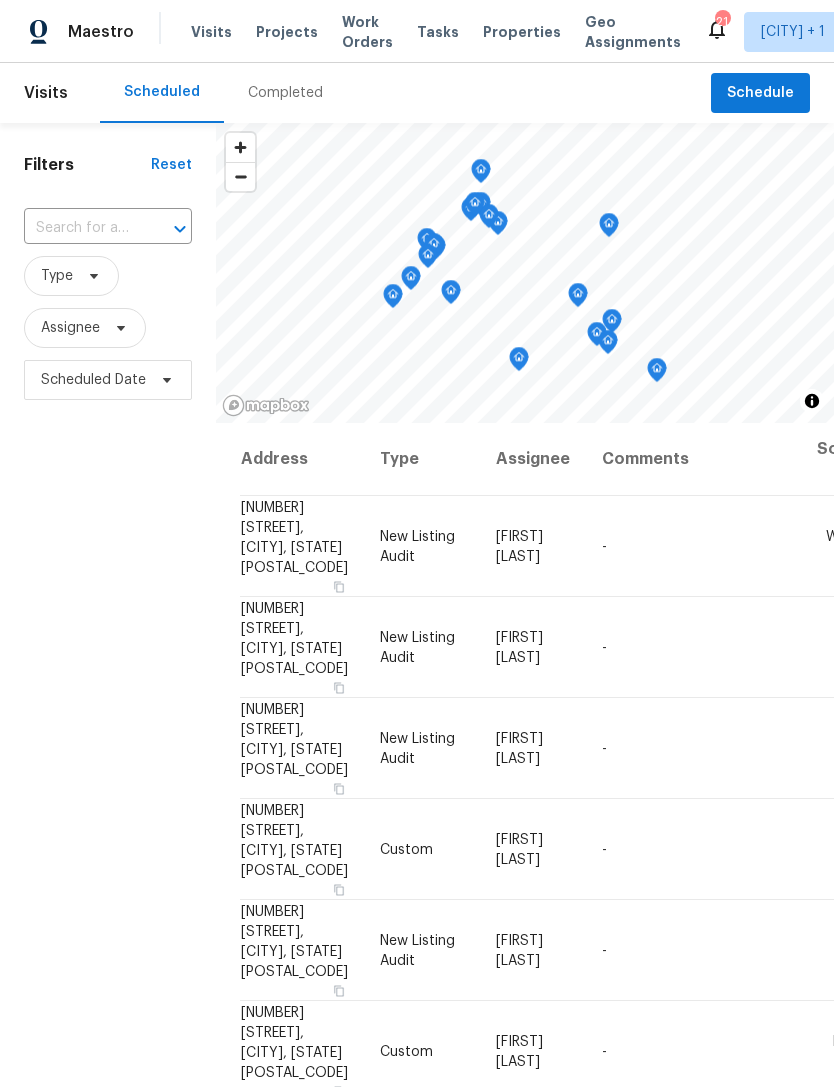 scroll, scrollTop: 0, scrollLeft: 0, axis: both 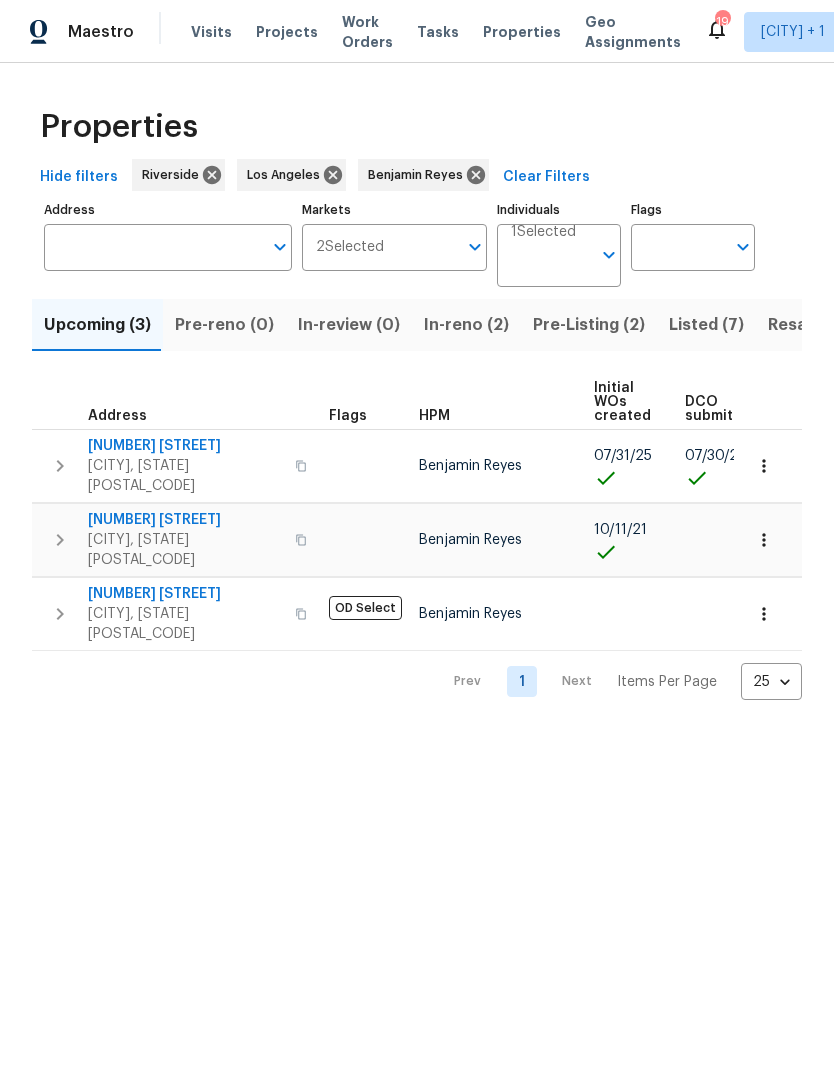 click on "Pre-Listing (2)" at bounding box center (589, 325) 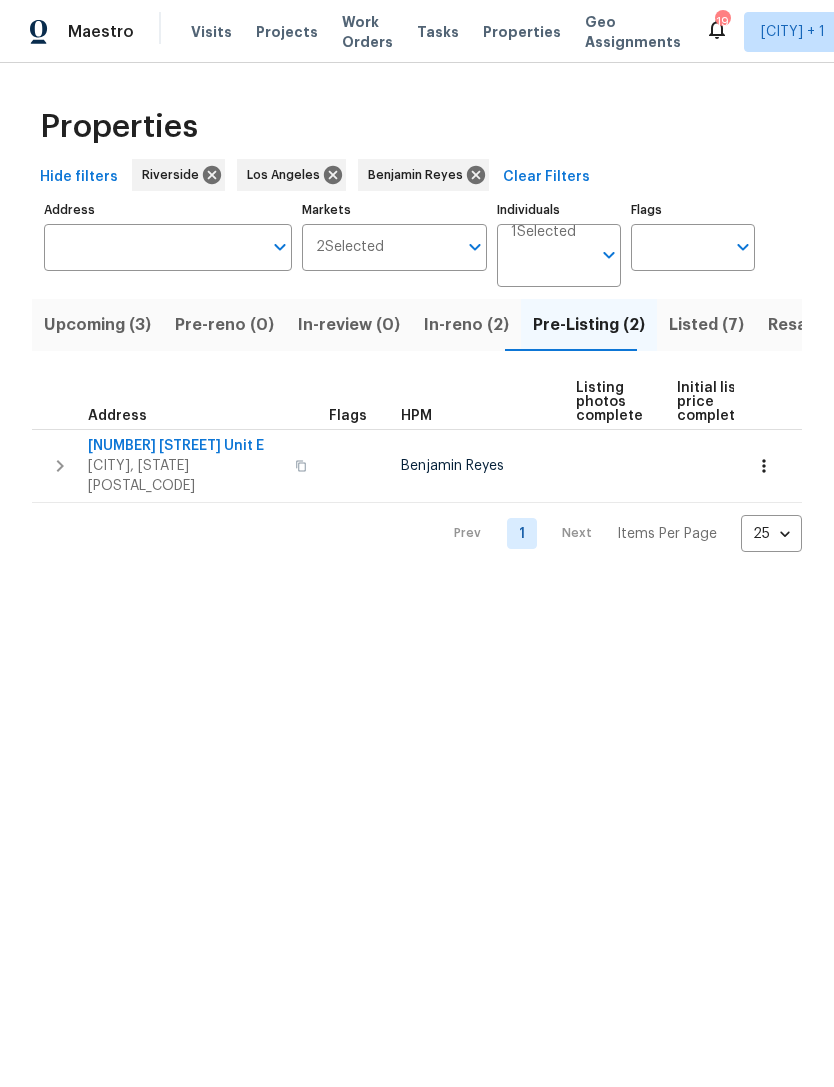 click on "[NUMBER] [STREET] Unit E" at bounding box center (185, 446) 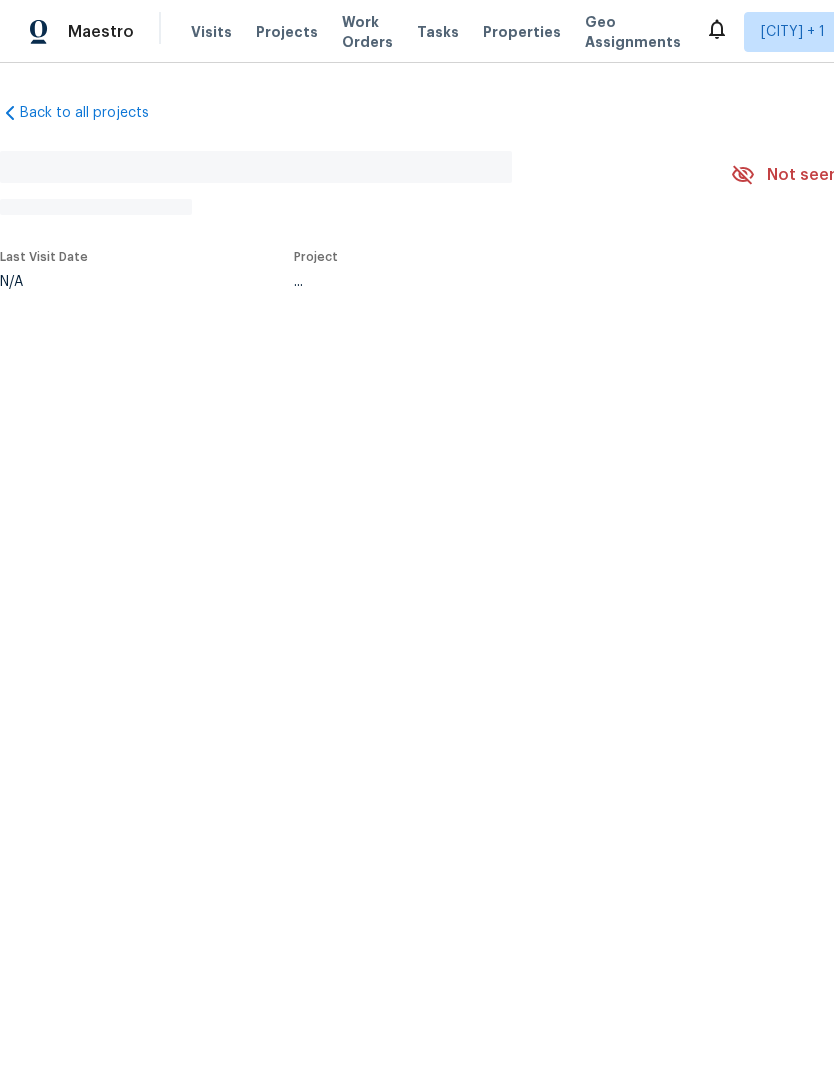 scroll, scrollTop: 0, scrollLeft: 0, axis: both 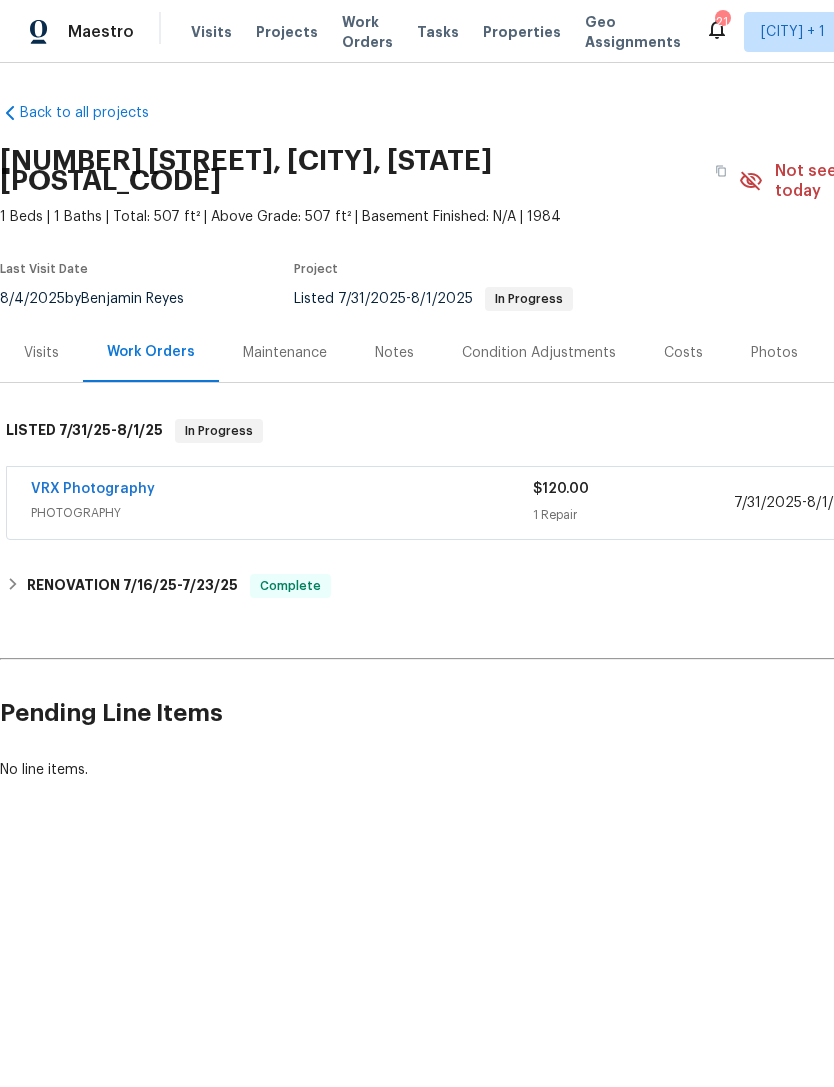 click on "Costs" at bounding box center (683, 353) 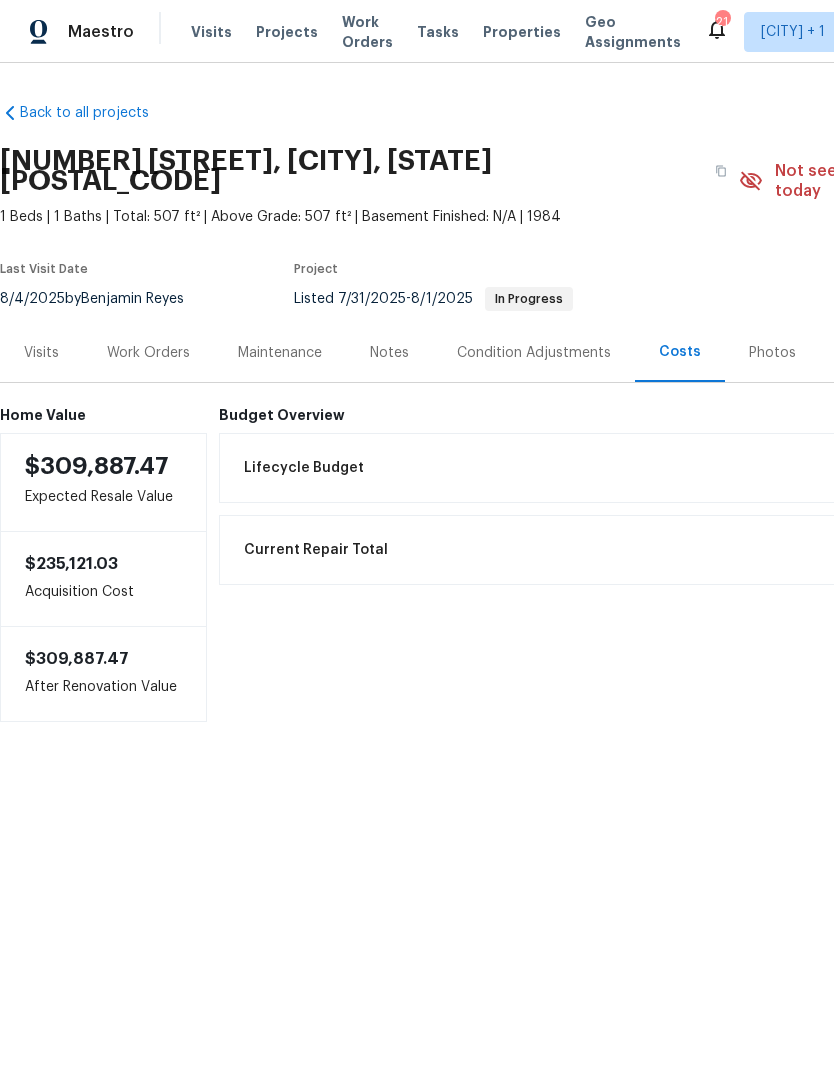 click on "Photos" at bounding box center (772, 352) 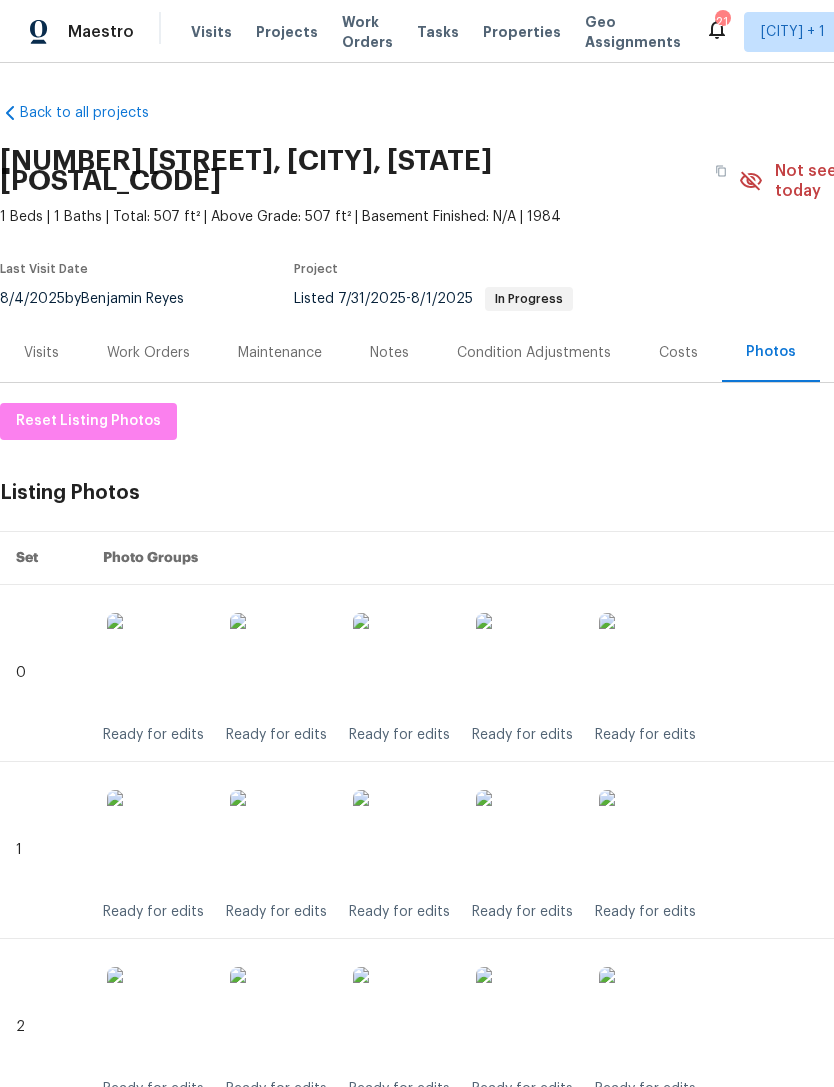 scroll, scrollTop: 0, scrollLeft: 0, axis: both 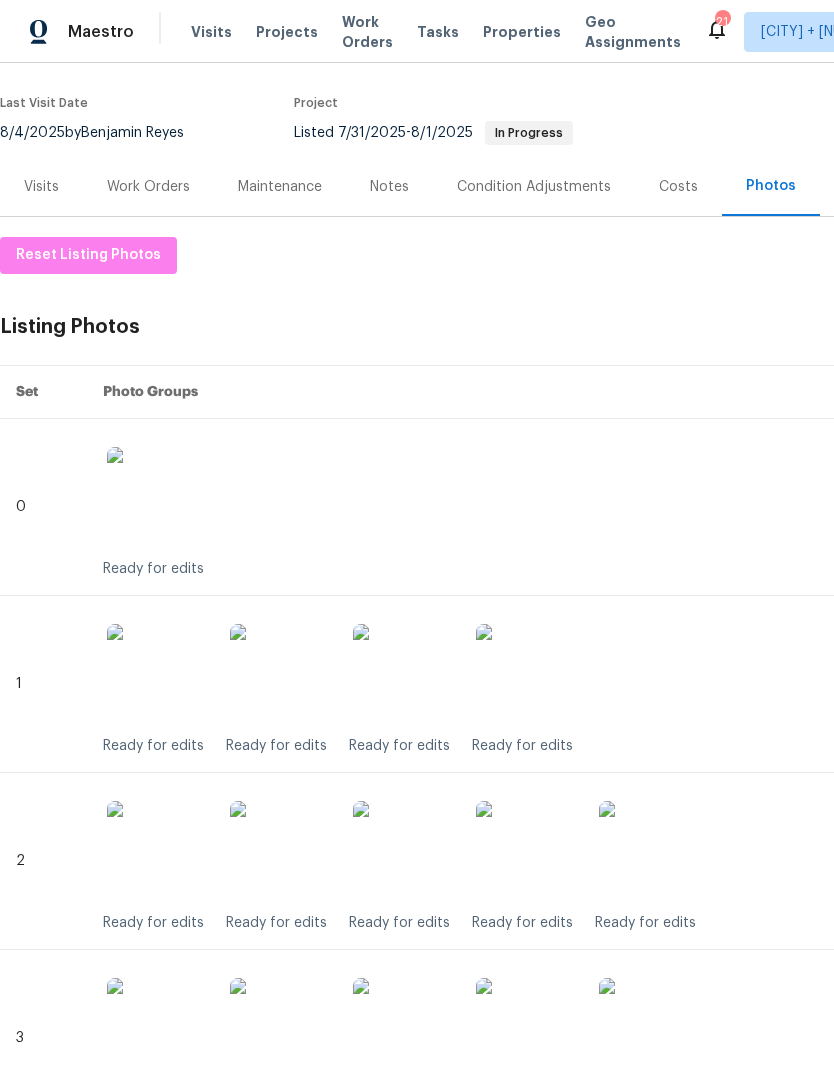 click at bounding box center [157, 674] 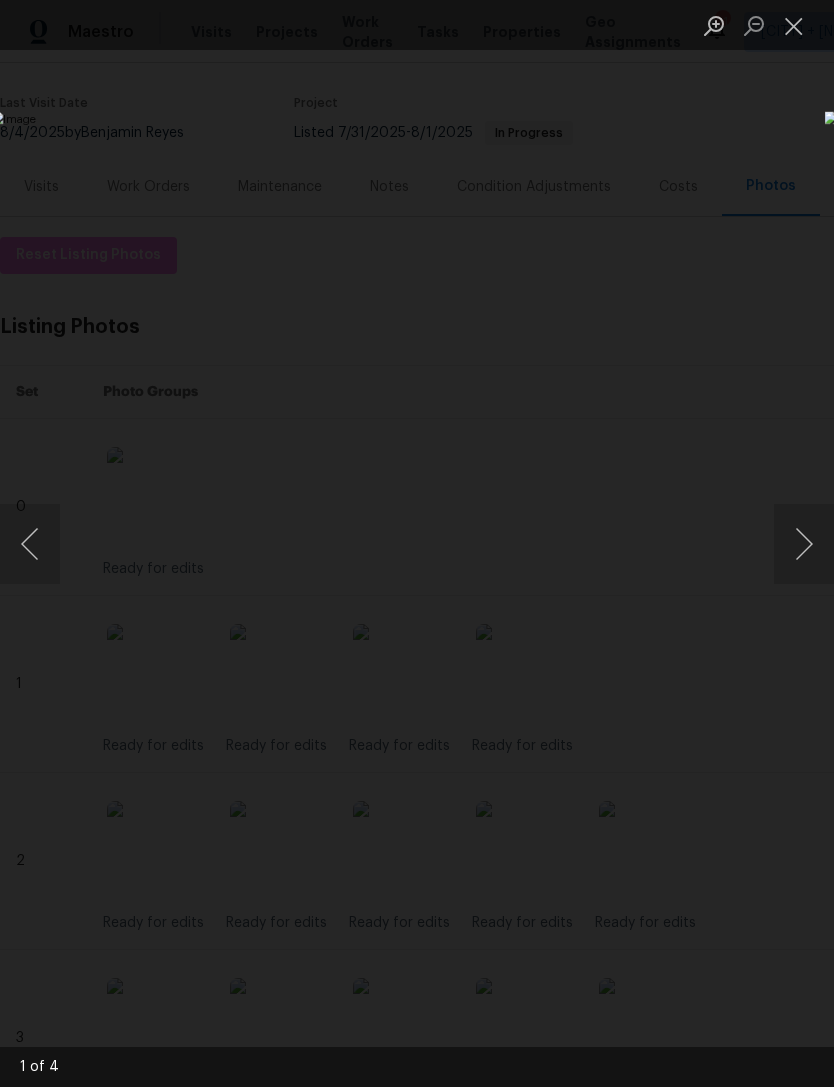 click at bounding box center (804, 544) 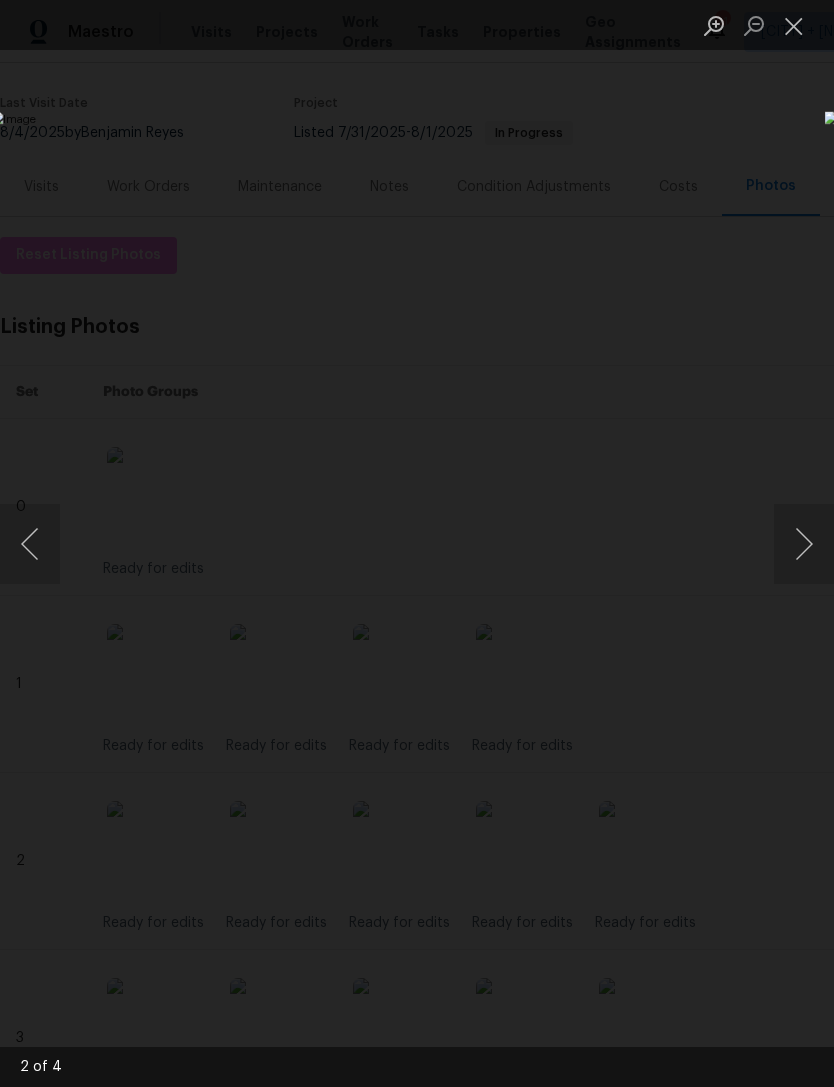 click at bounding box center [804, 544] 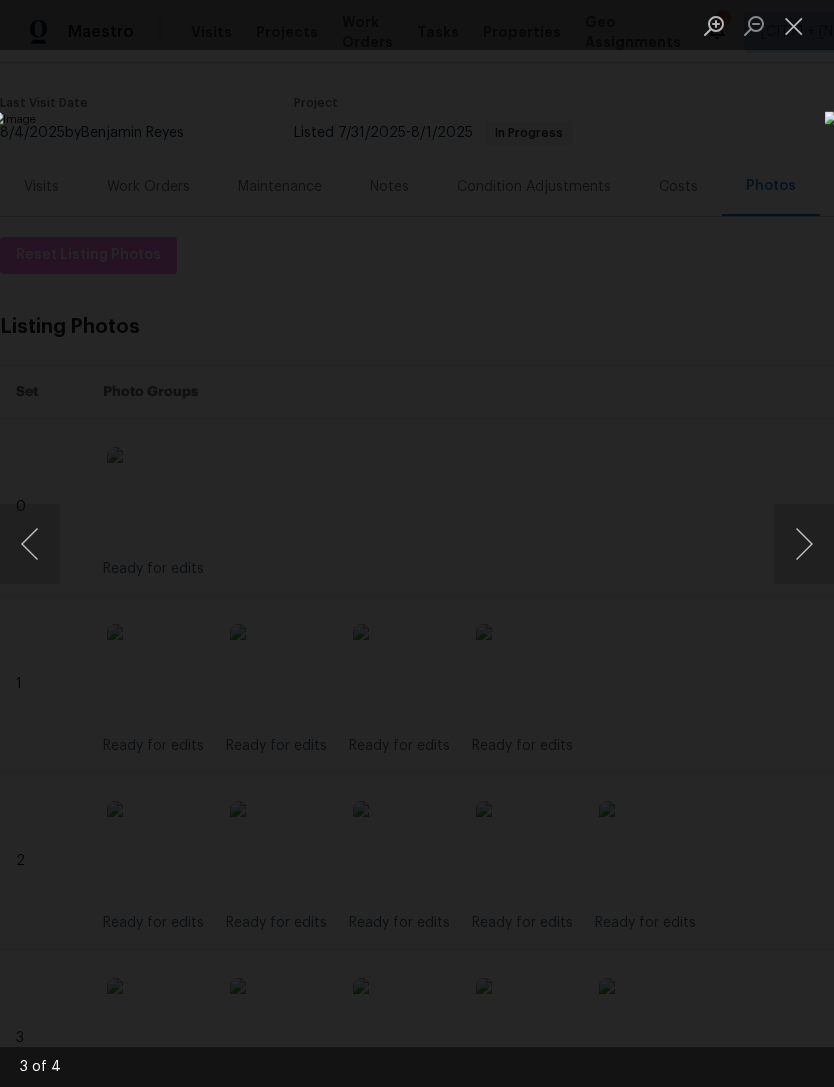 click at bounding box center (804, 544) 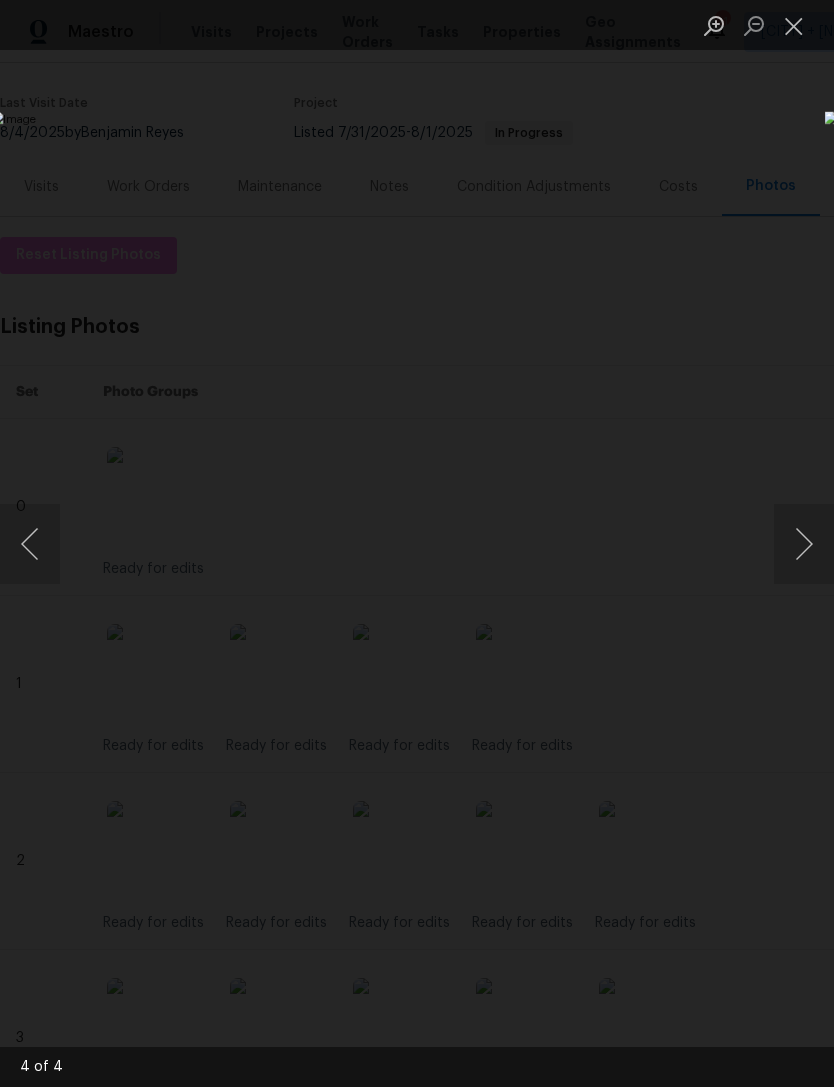 click at bounding box center [804, 544] 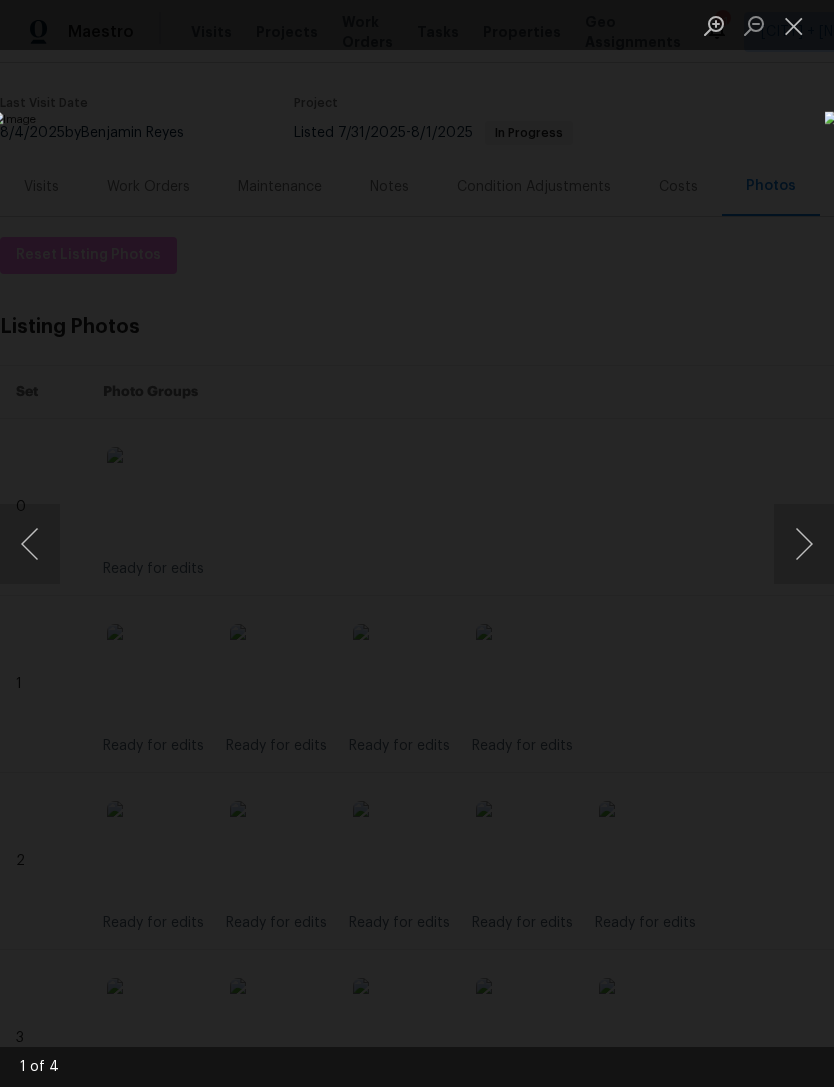click at bounding box center [804, 544] 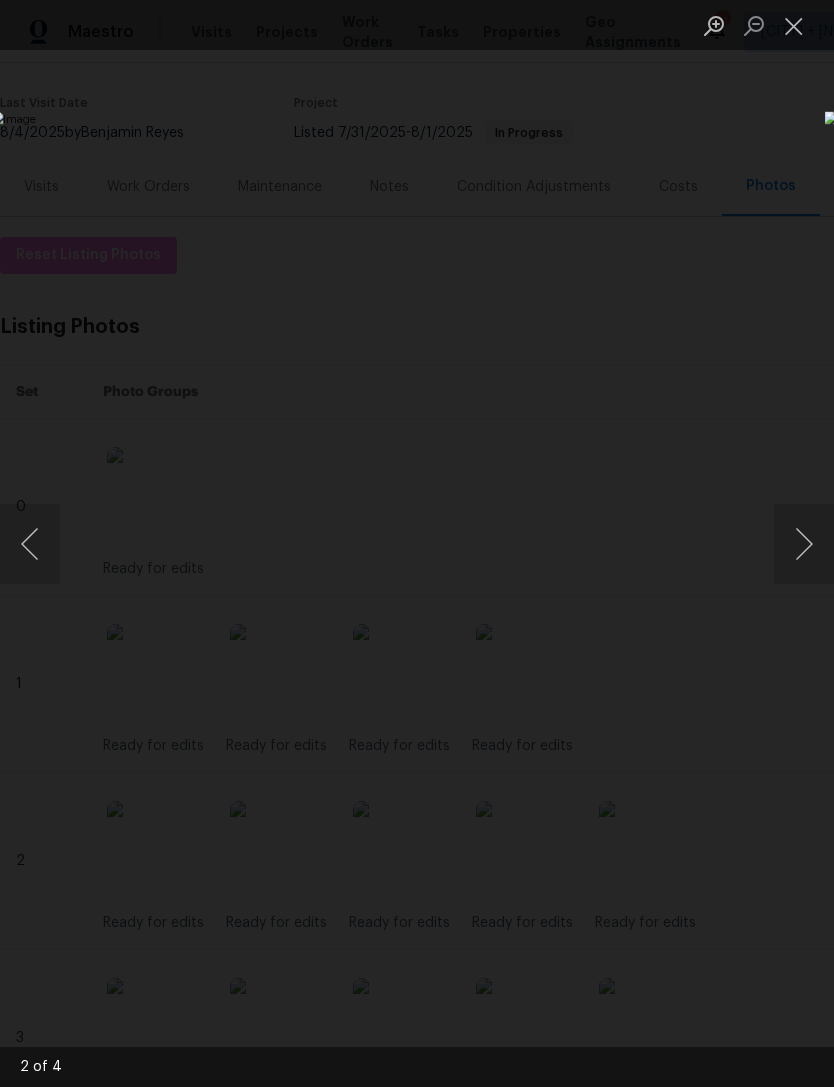 click at bounding box center (804, 544) 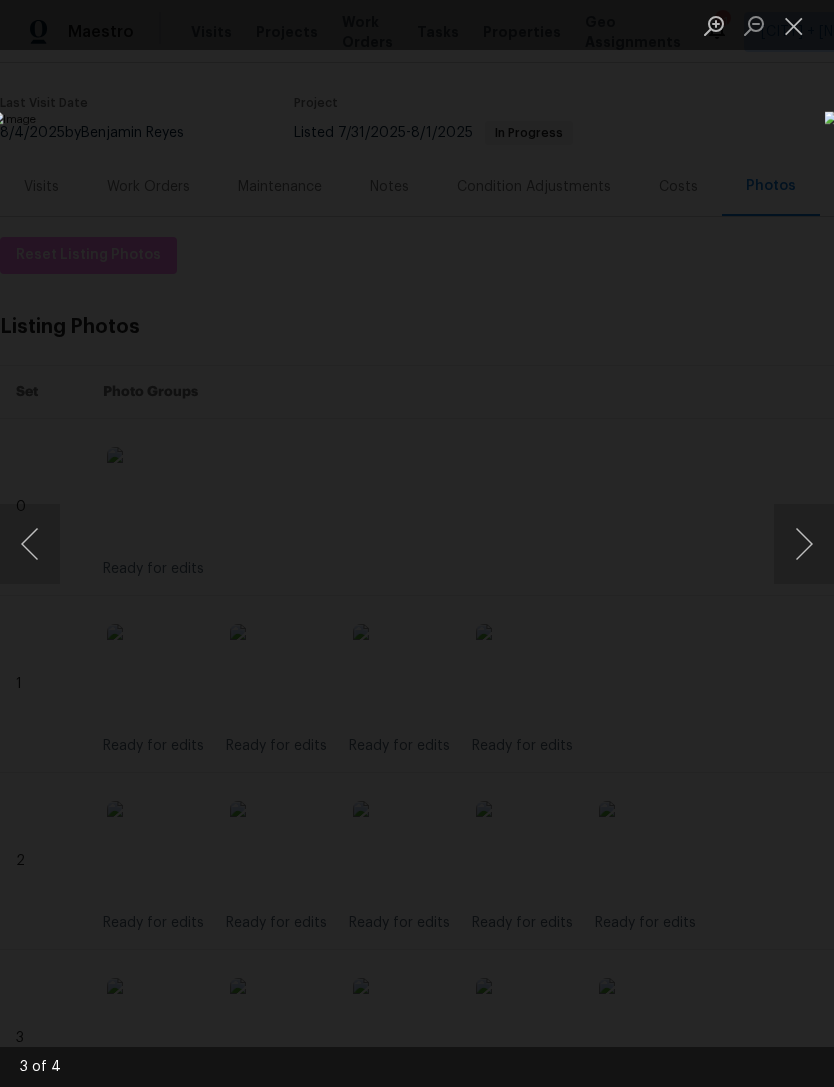 click at bounding box center (804, 544) 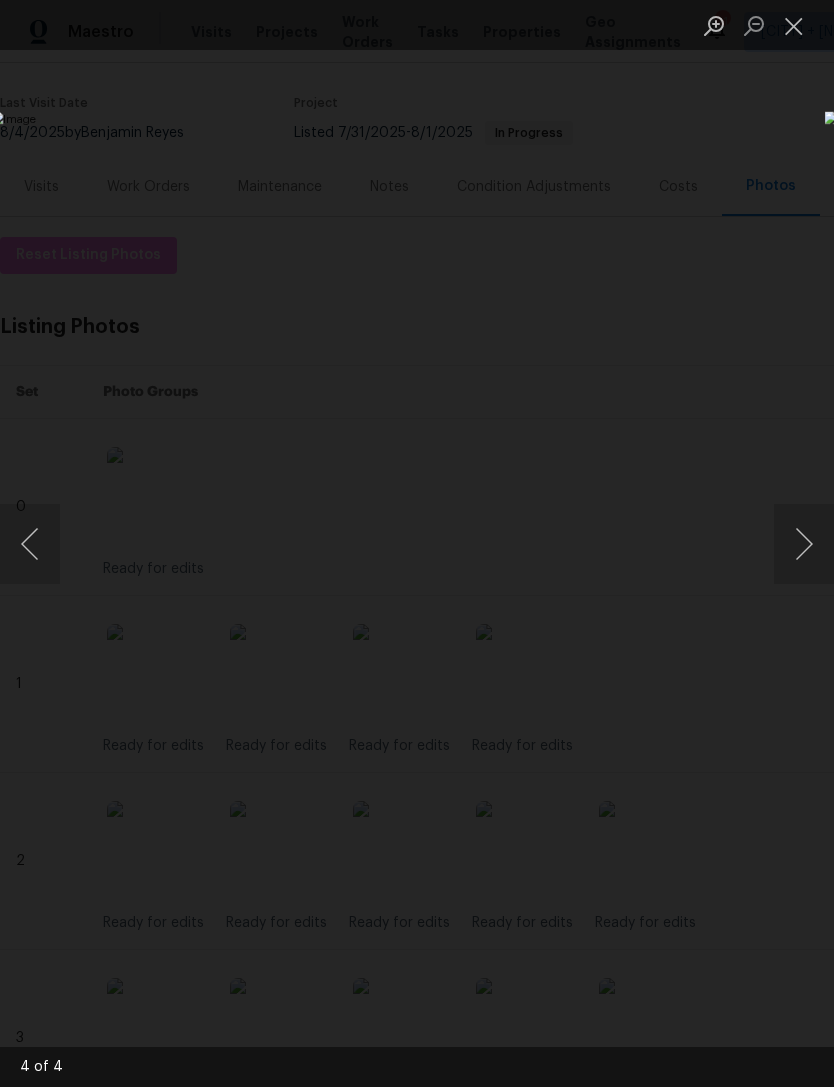 click at bounding box center [794, 25] 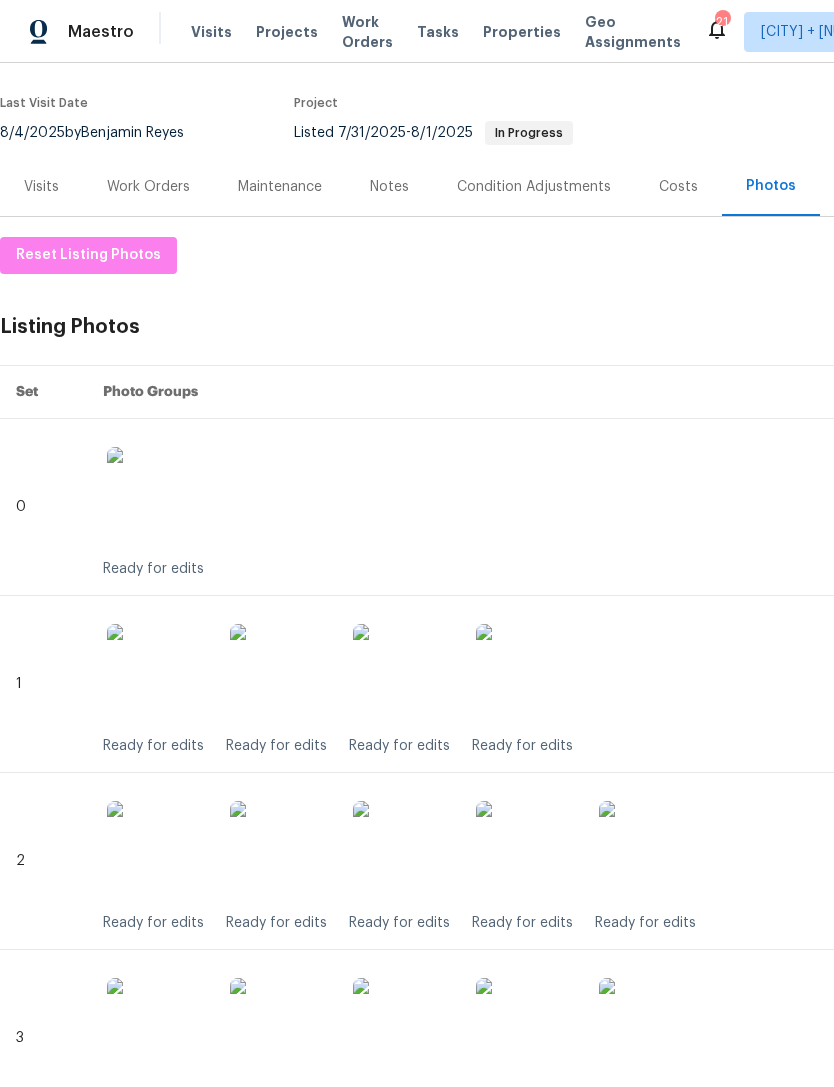 click at bounding box center (157, 497) 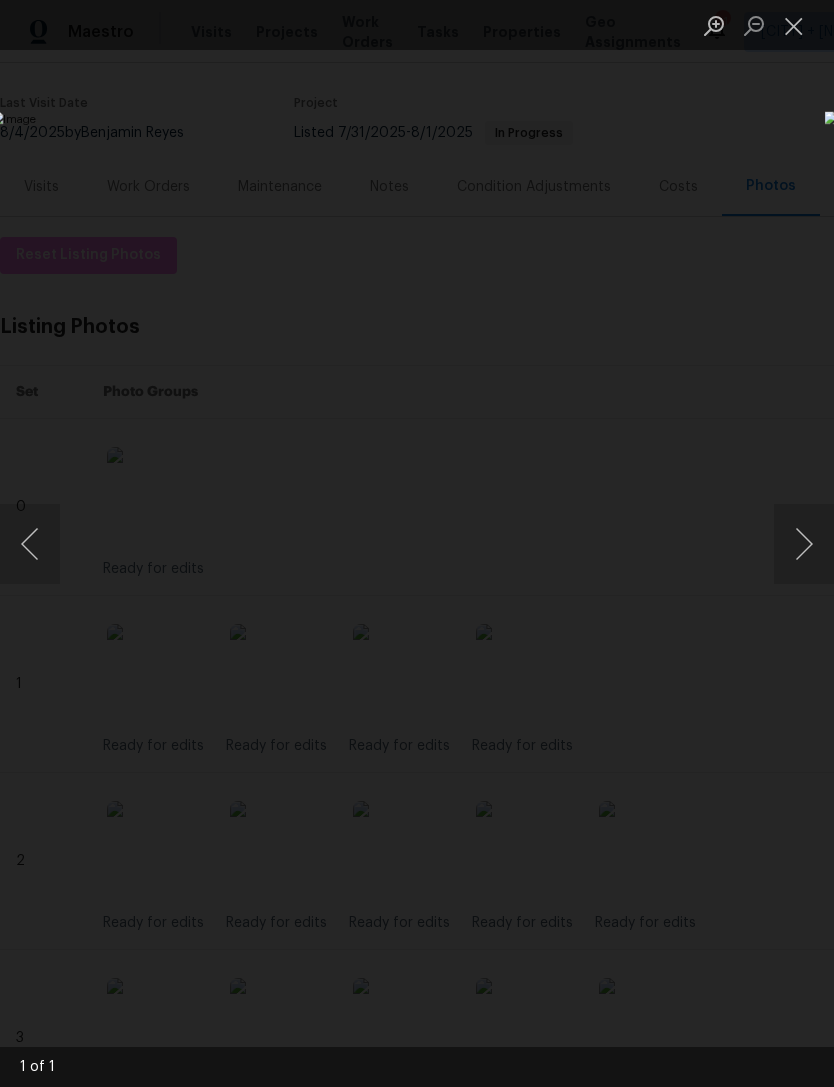 click at bounding box center (804, 544) 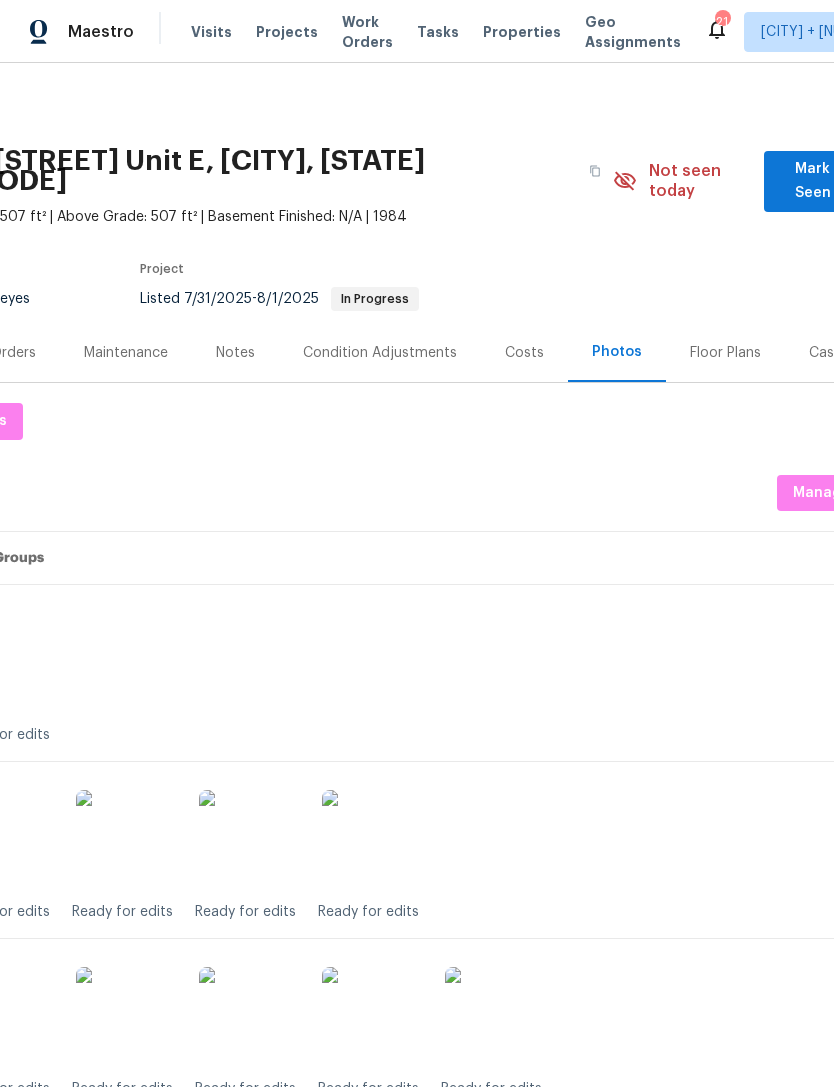 scroll, scrollTop: 0, scrollLeft: 155, axis: horizontal 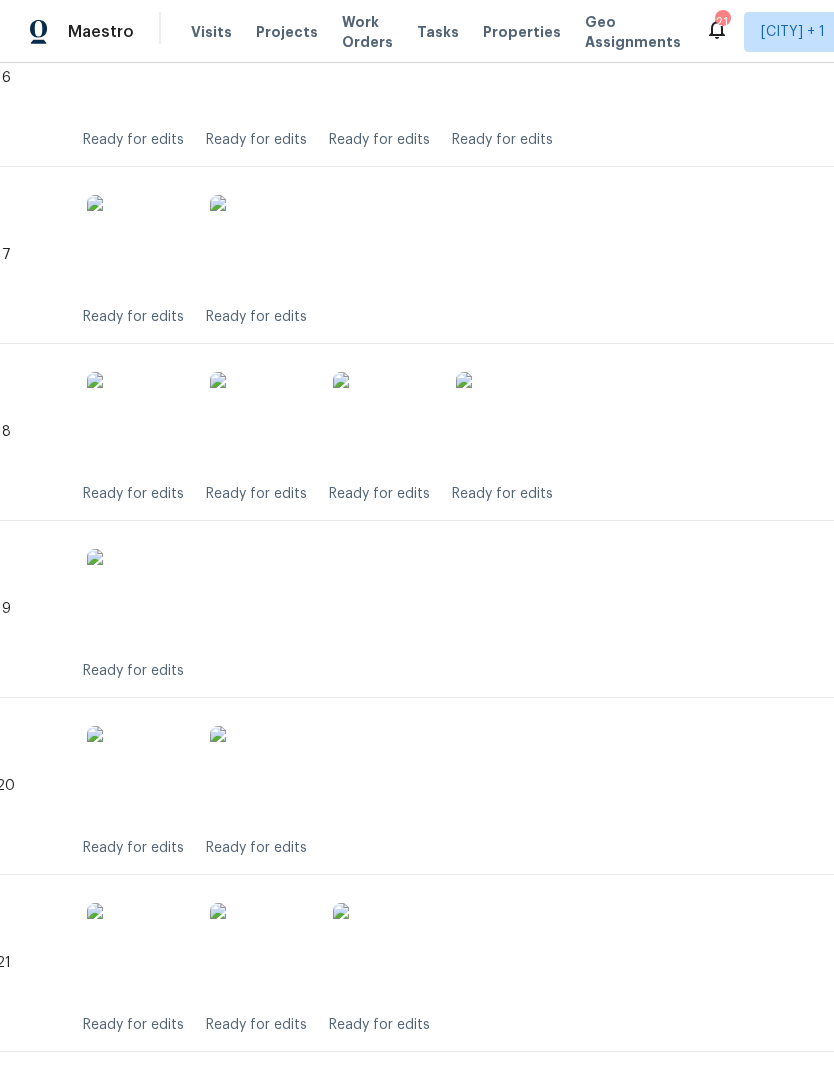 click at bounding box center (137, 599) 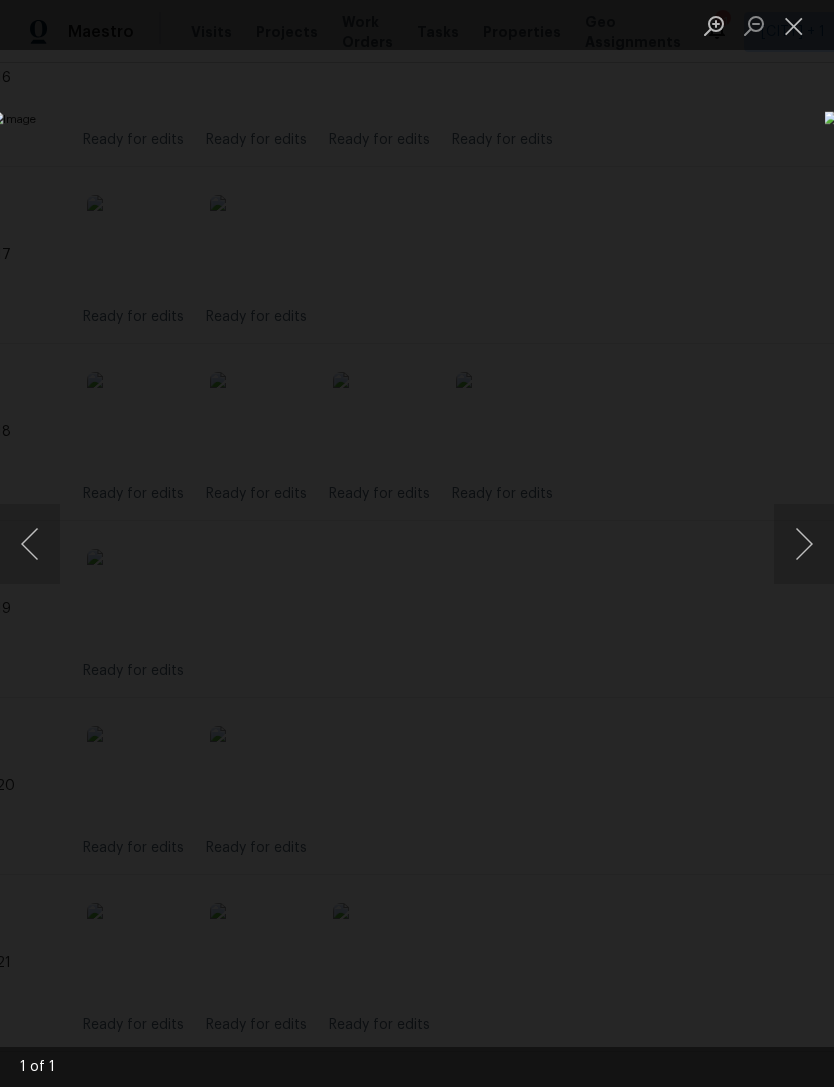 click at bounding box center (804, 544) 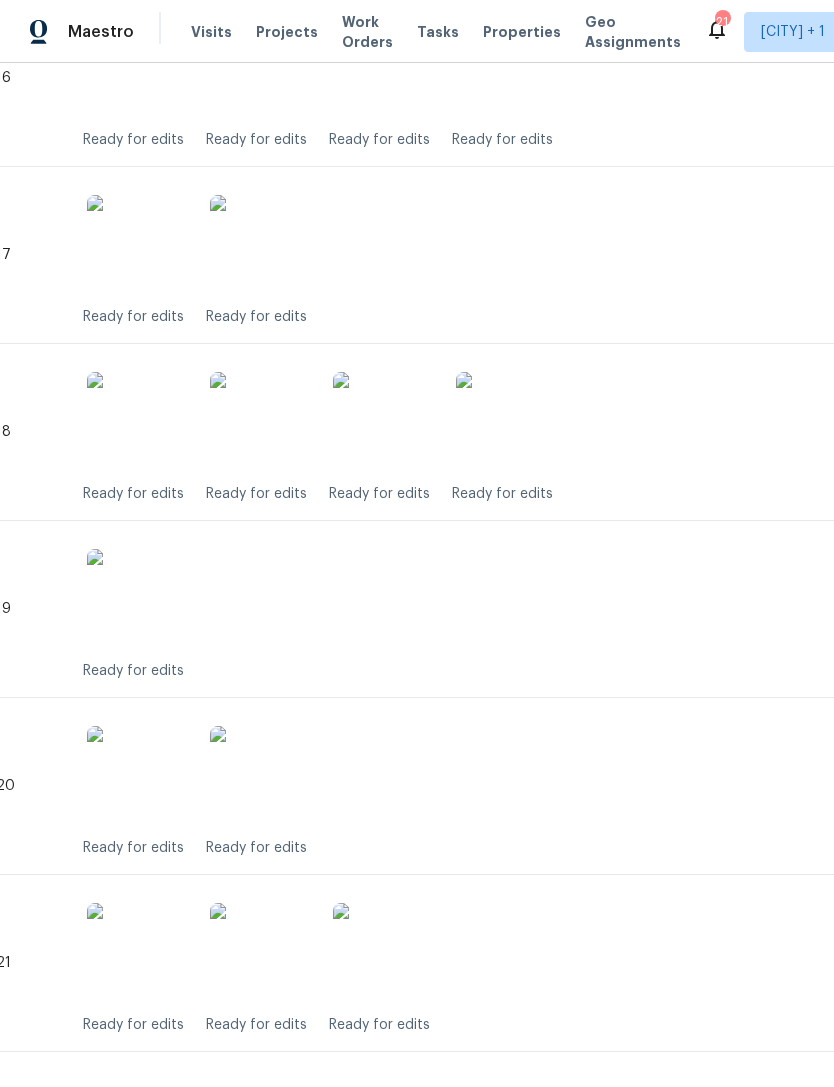 scroll, scrollTop: 0, scrollLeft: 0, axis: both 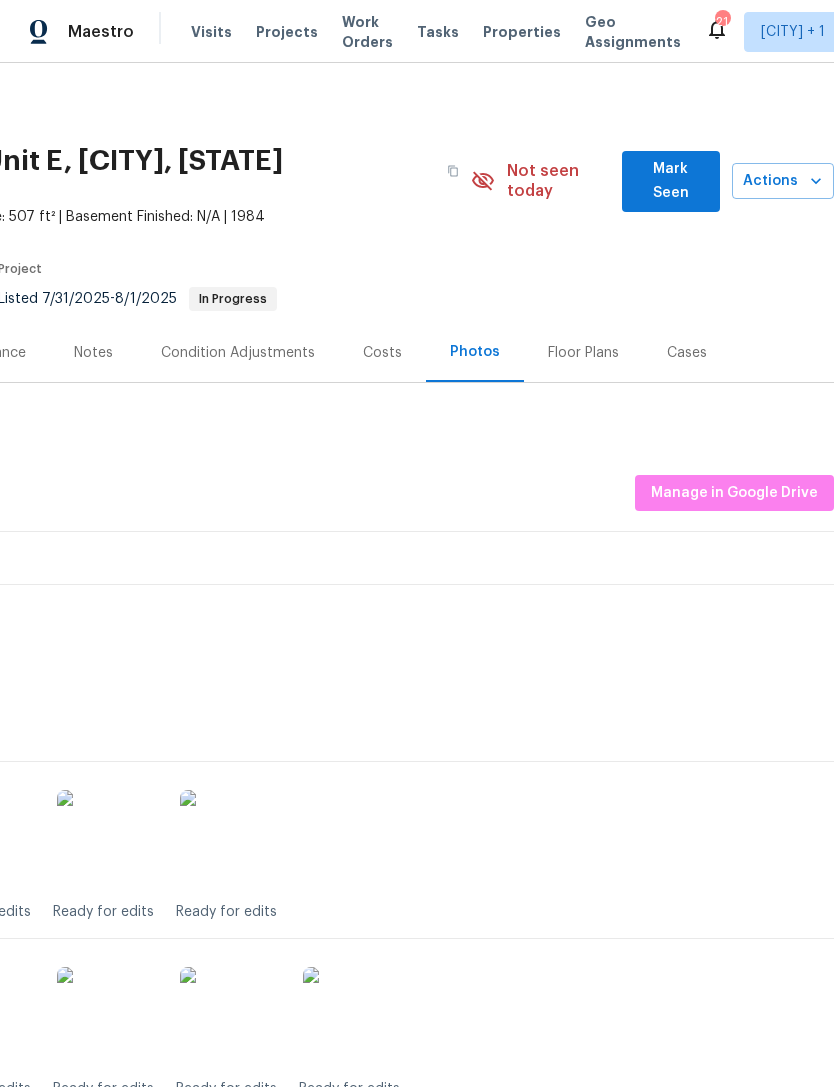 click on "Mark Seen" at bounding box center [671, 181] 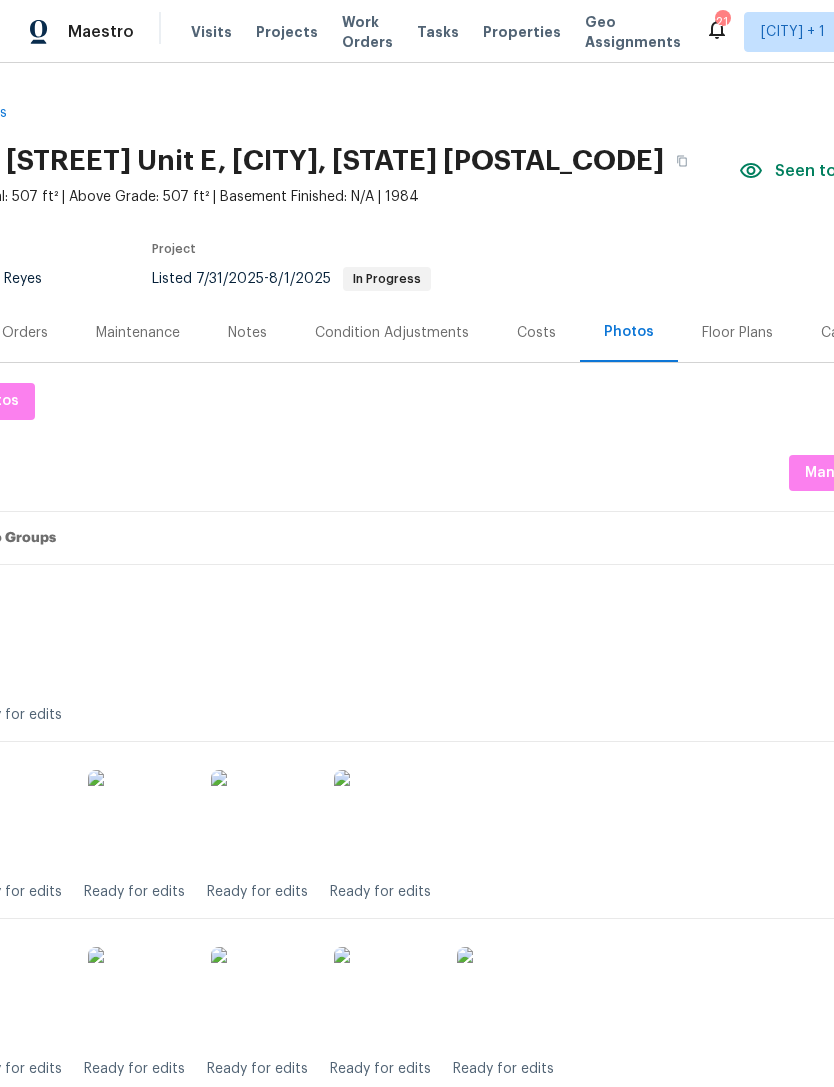 scroll, scrollTop: 0, scrollLeft: 139, axis: horizontal 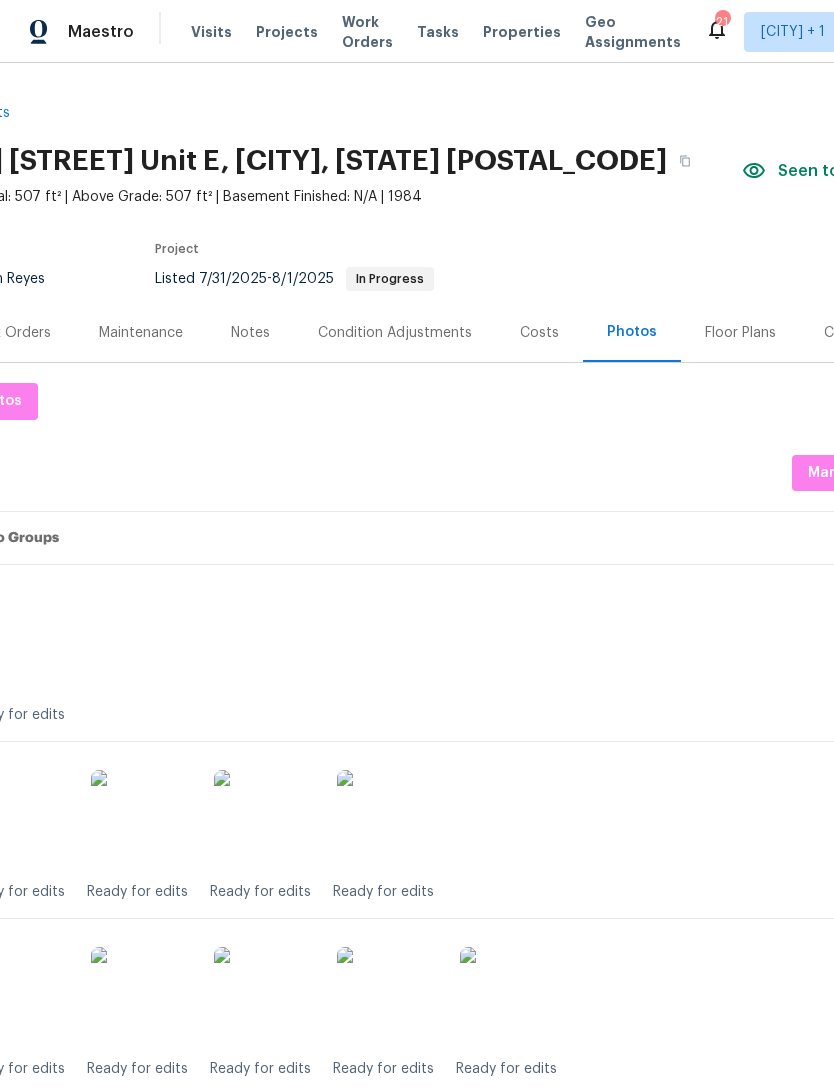 click on "Maintenance" at bounding box center (141, 332) 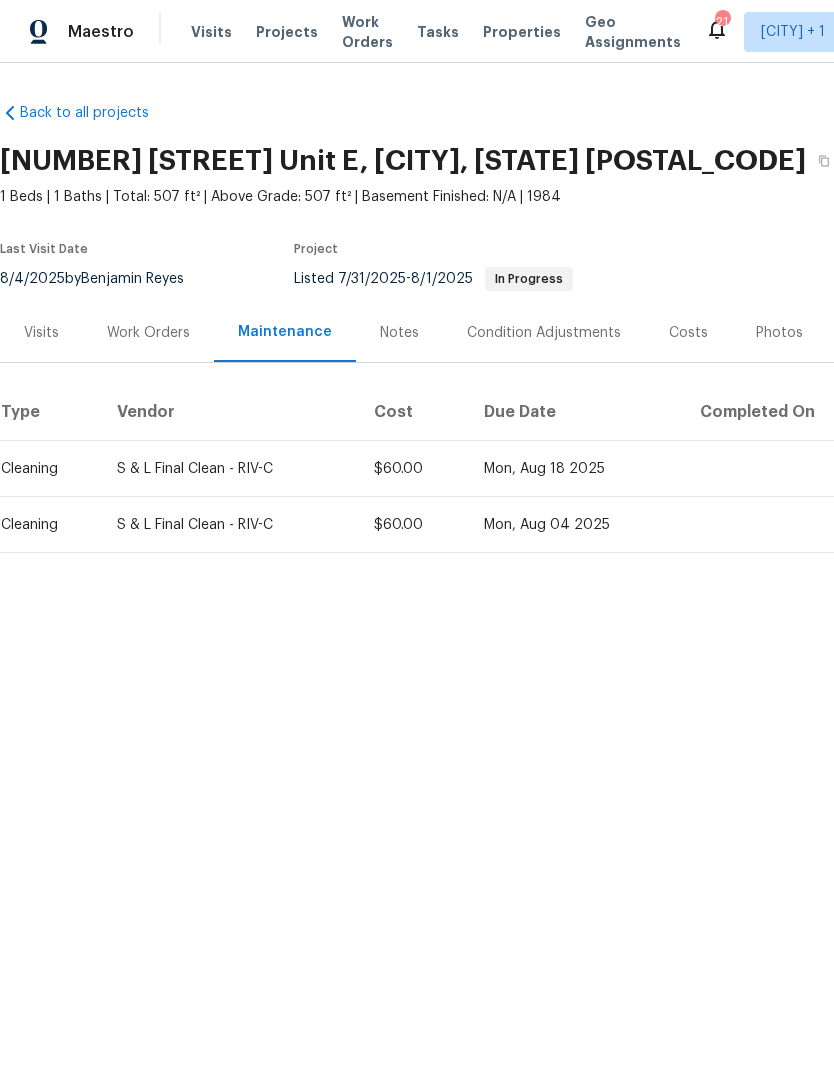scroll, scrollTop: 0, scrollLeft: 0, axis: both 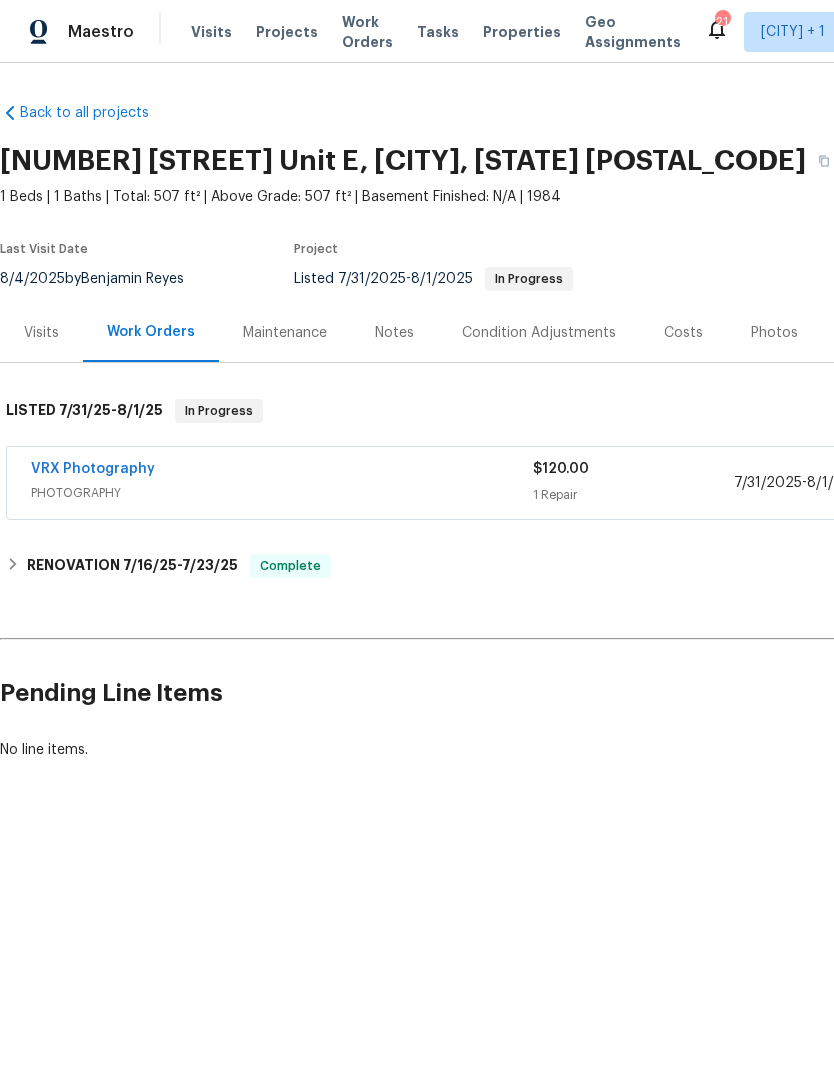 click on "VRX Photography" at bounding box center [93, 469] 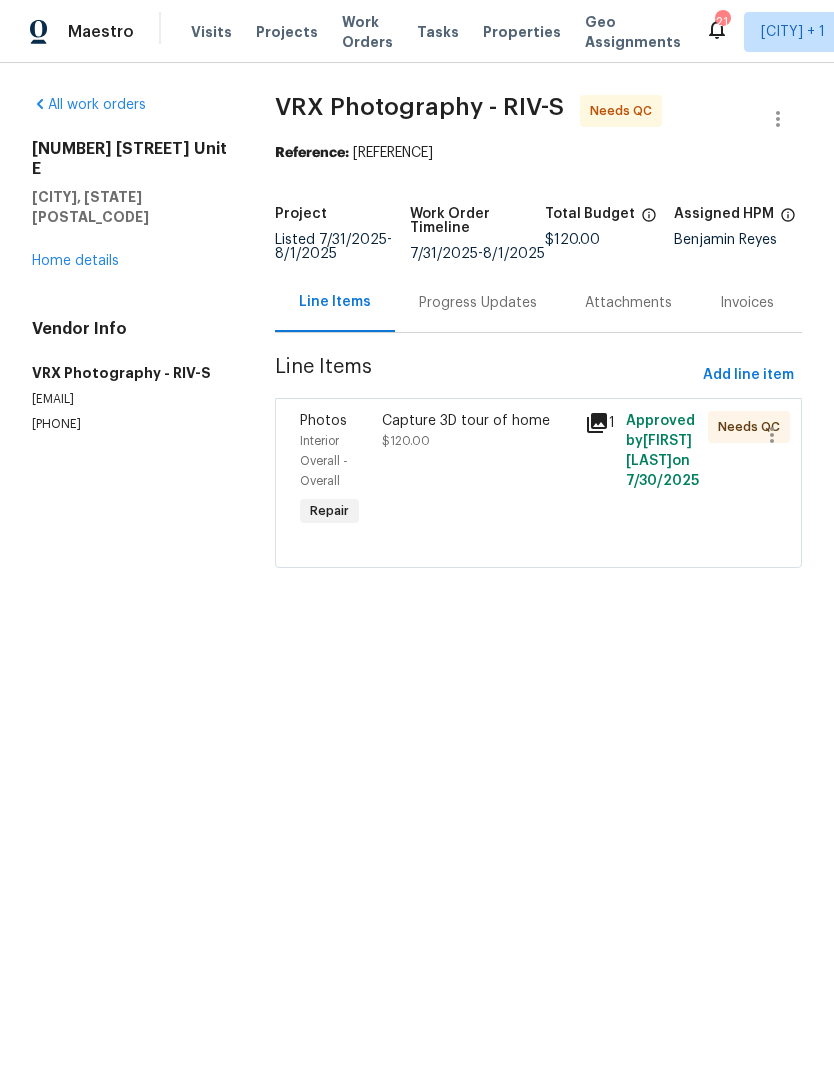 click at bounding box center [538, 543] 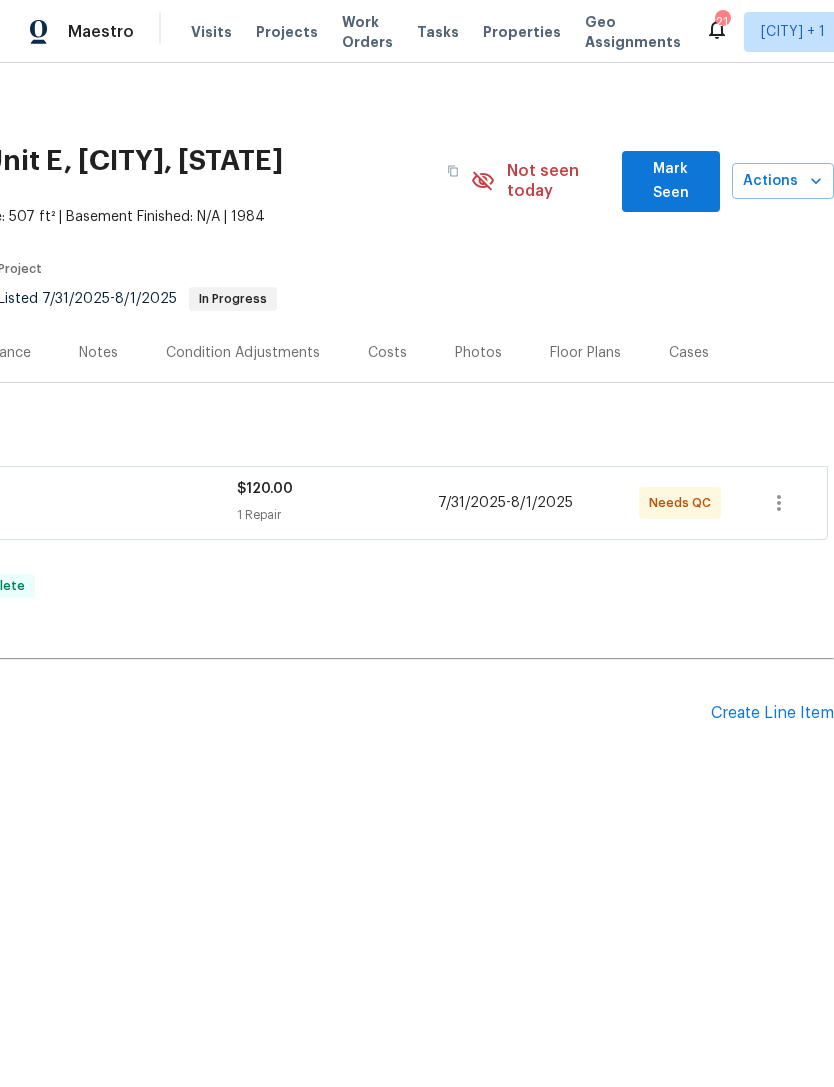 scroll, scrollTop: 0, scrollLeft: 296, axis: horizontal 